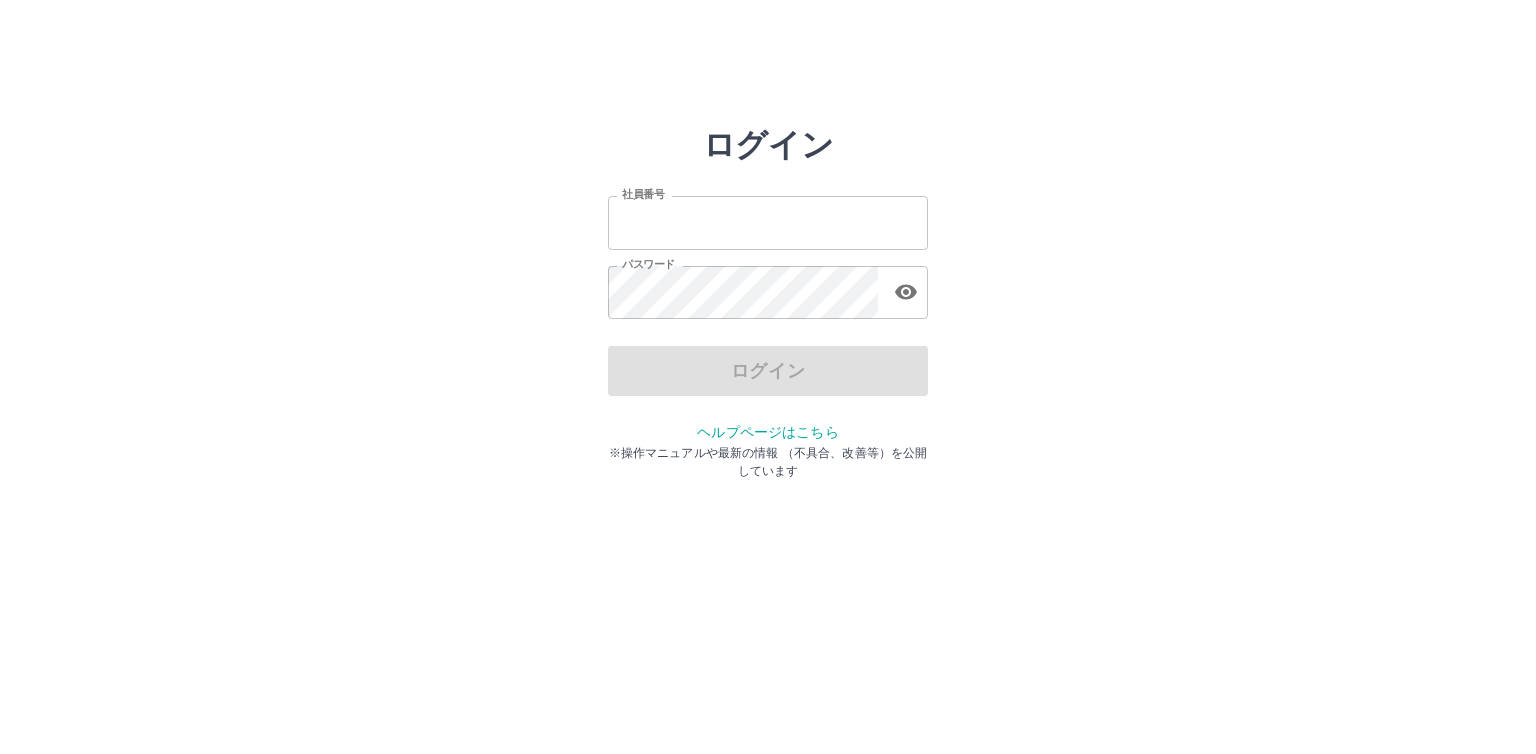scroll, scrollTop: 0, scrollLeft: 0, axis: both 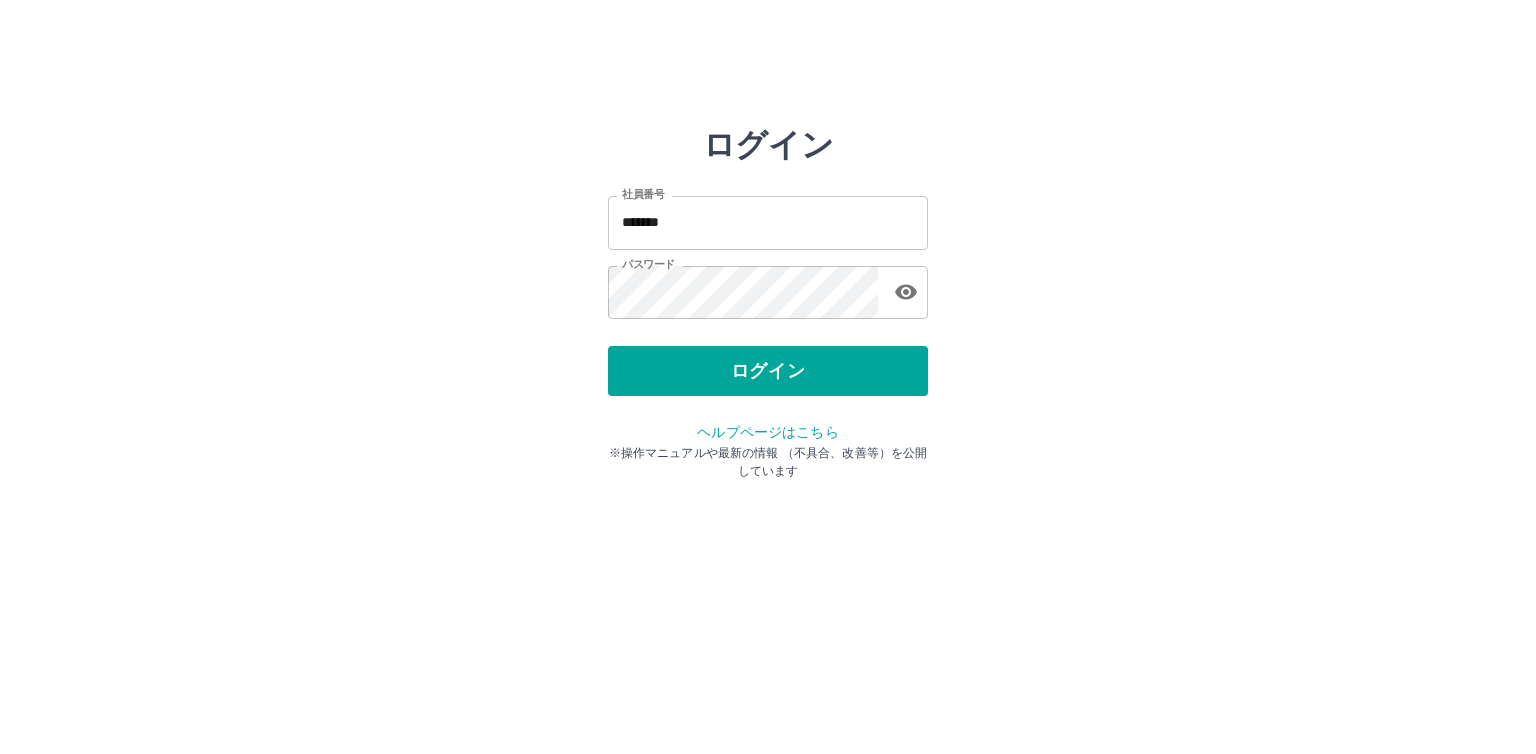 click on "ログイン" at bounding box center [768, 371] 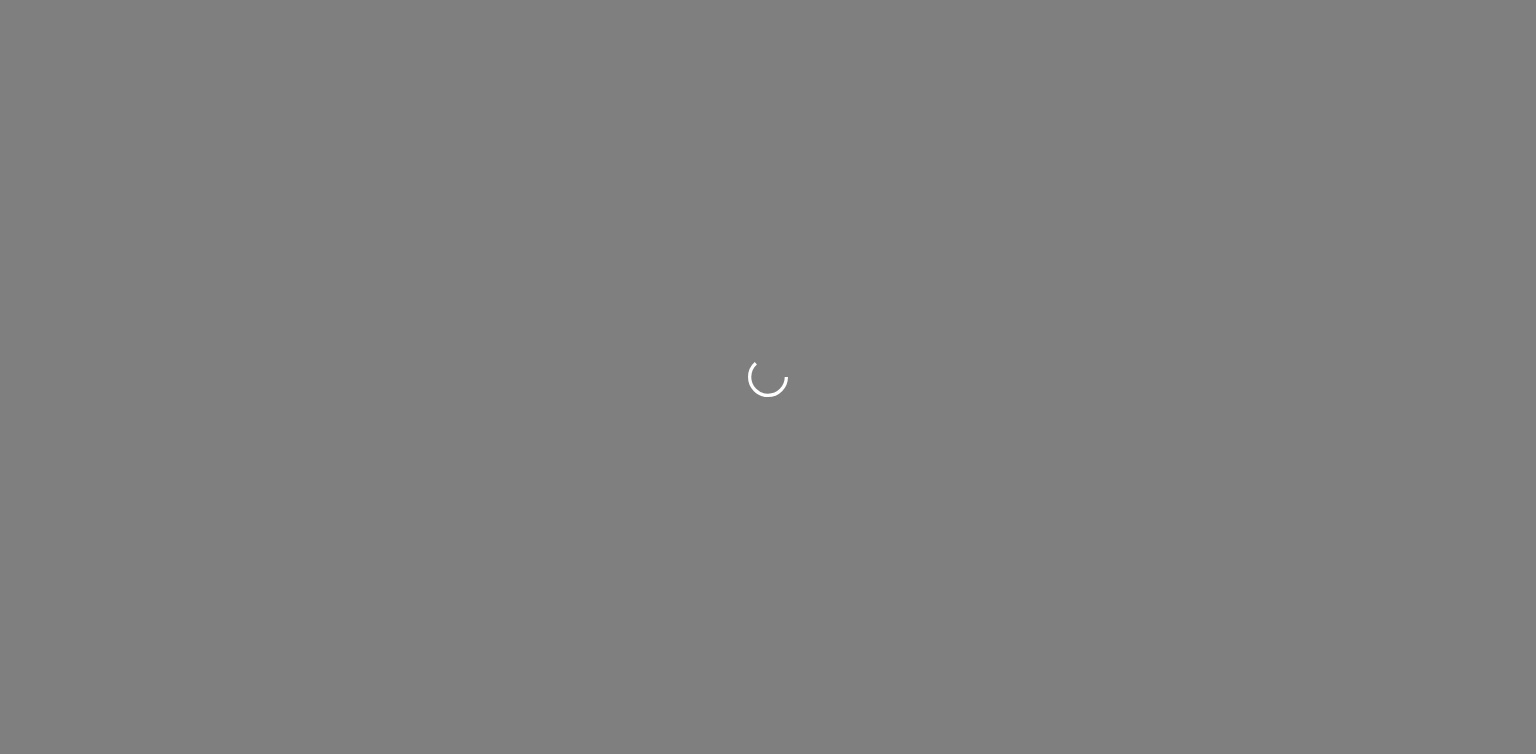 scroll, scrollTop: 0, scrollLeft: 0, axis: both 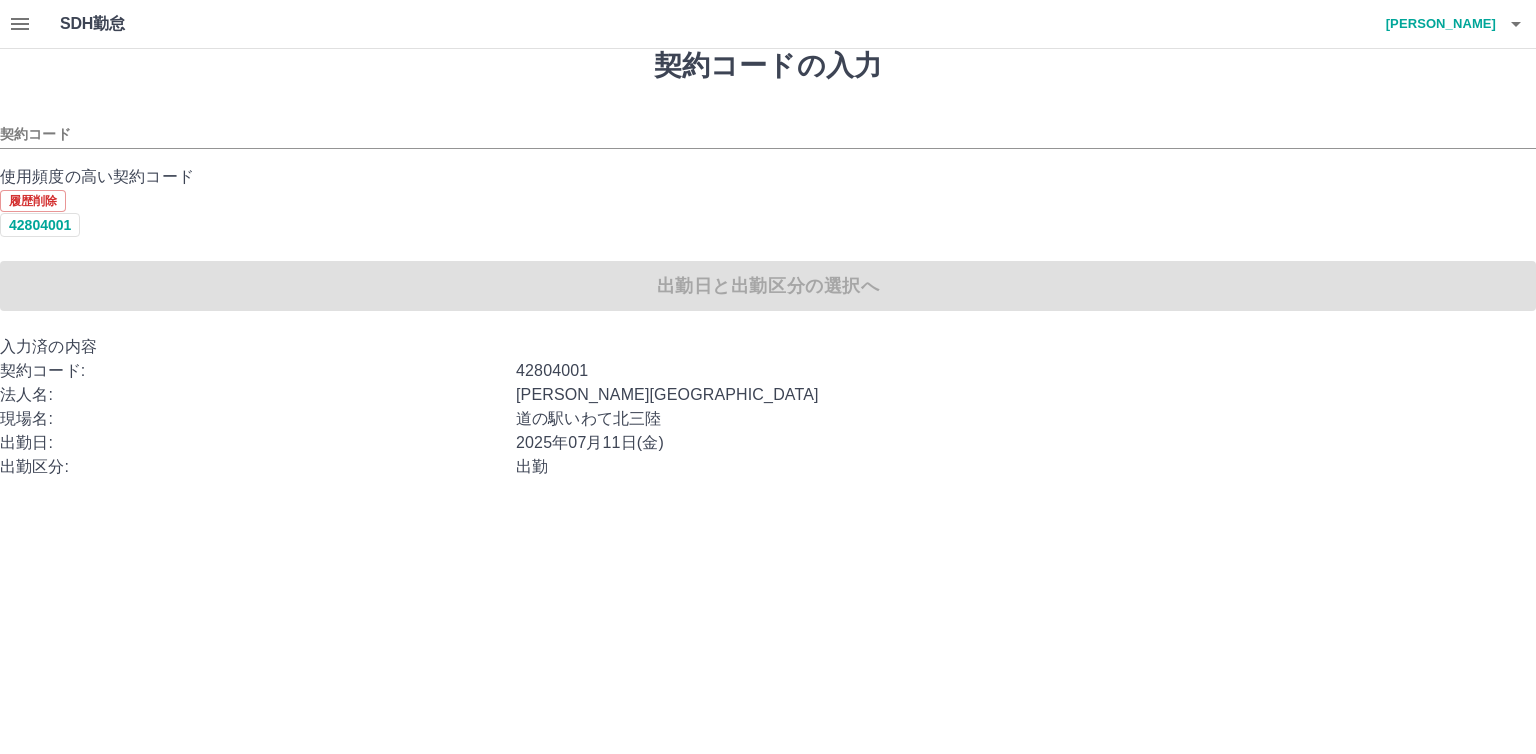 type on "********" 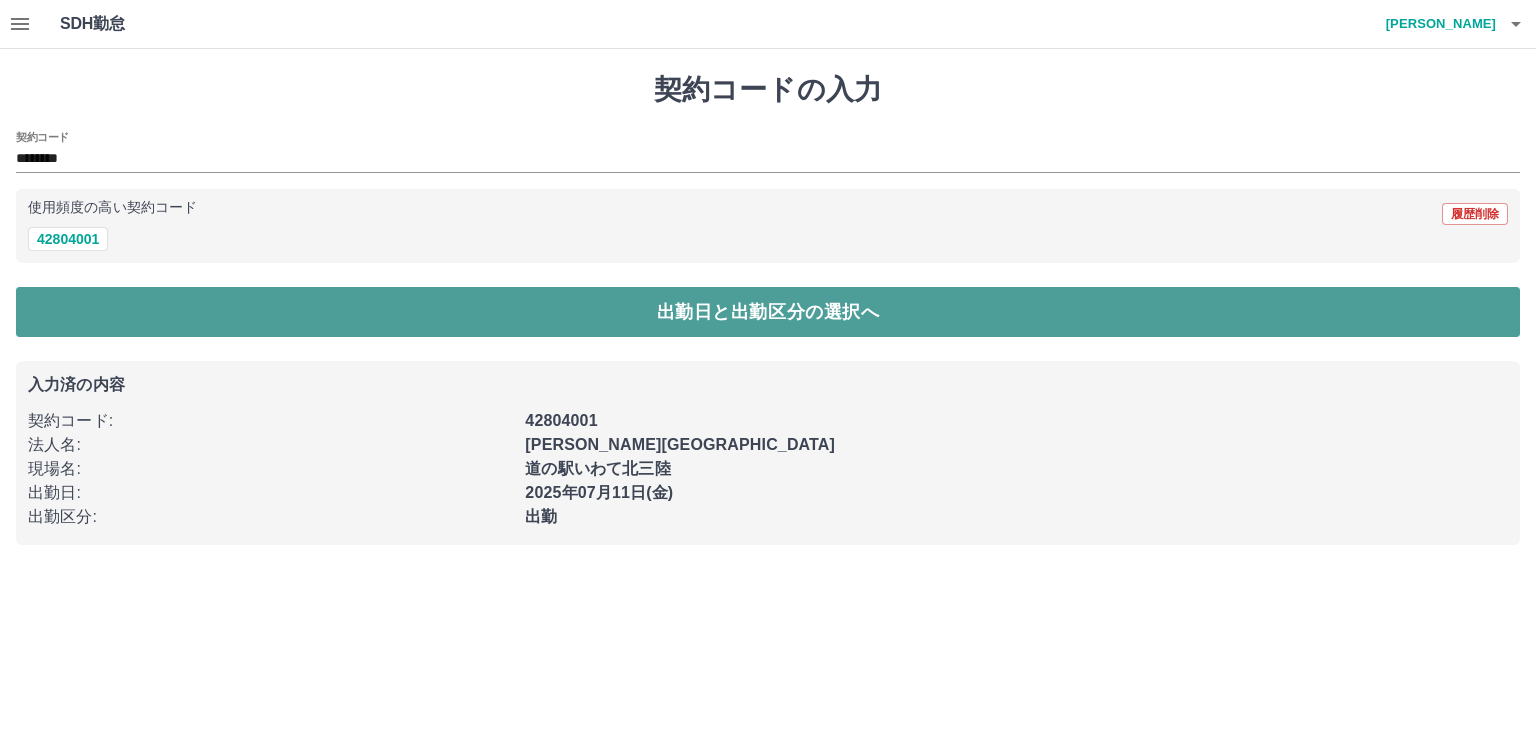 click on "出勤日と出勤区分の選択へ" at bounding box center (768, 312) 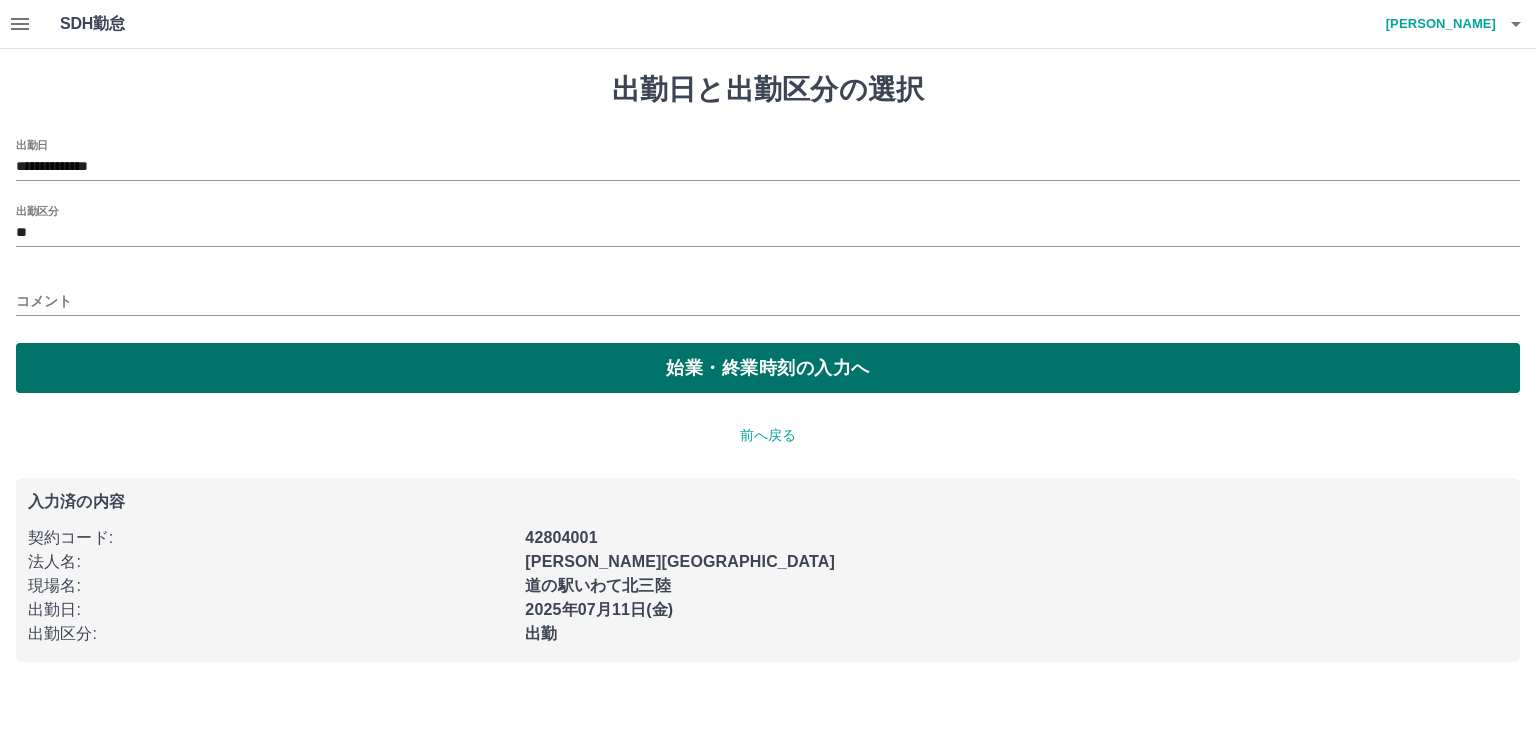 click on "始業・終業時刻の入力へ" at bounding box center [768, 368] 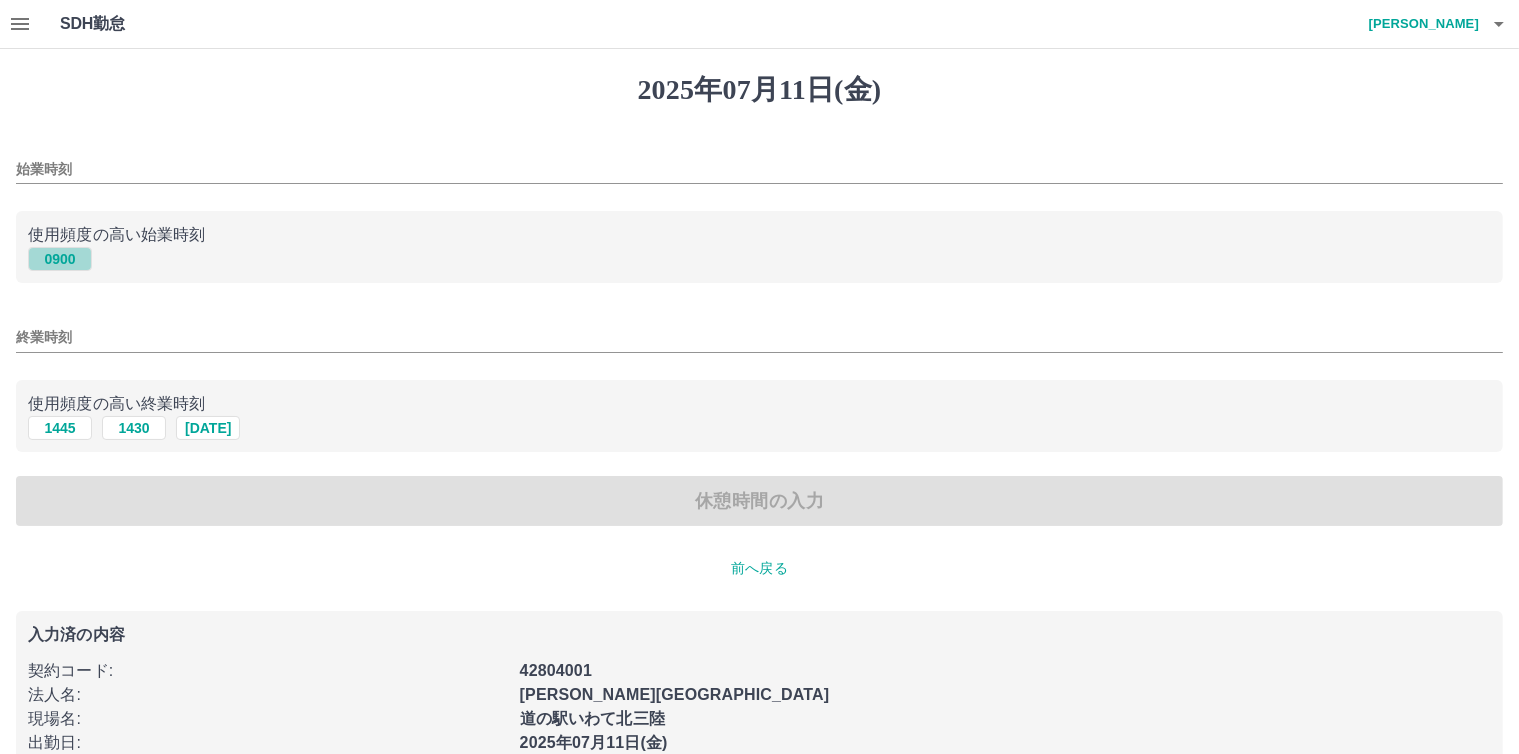 click on "0900" at bounding box center [60, 259] 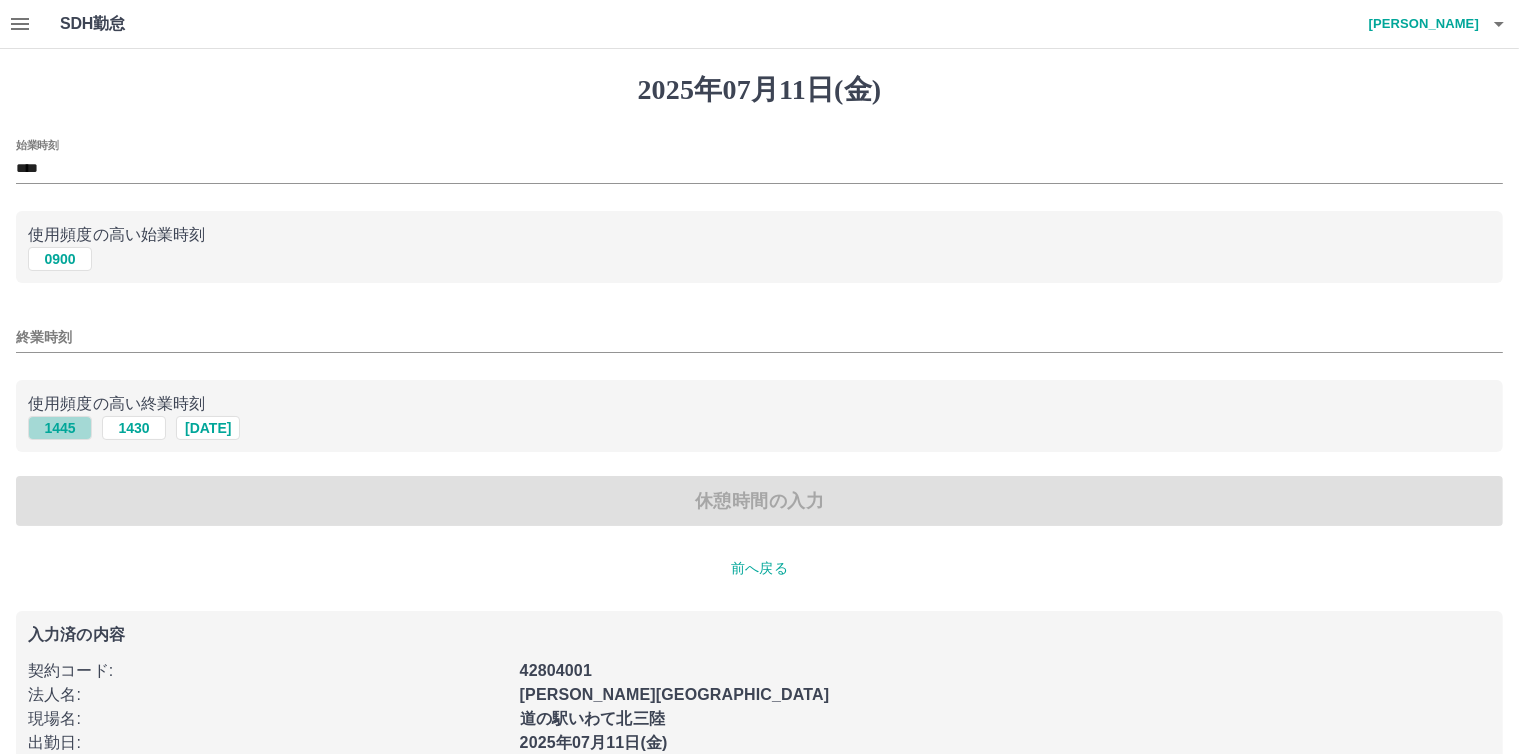 click on "1445" at bounding box center [60, 428] 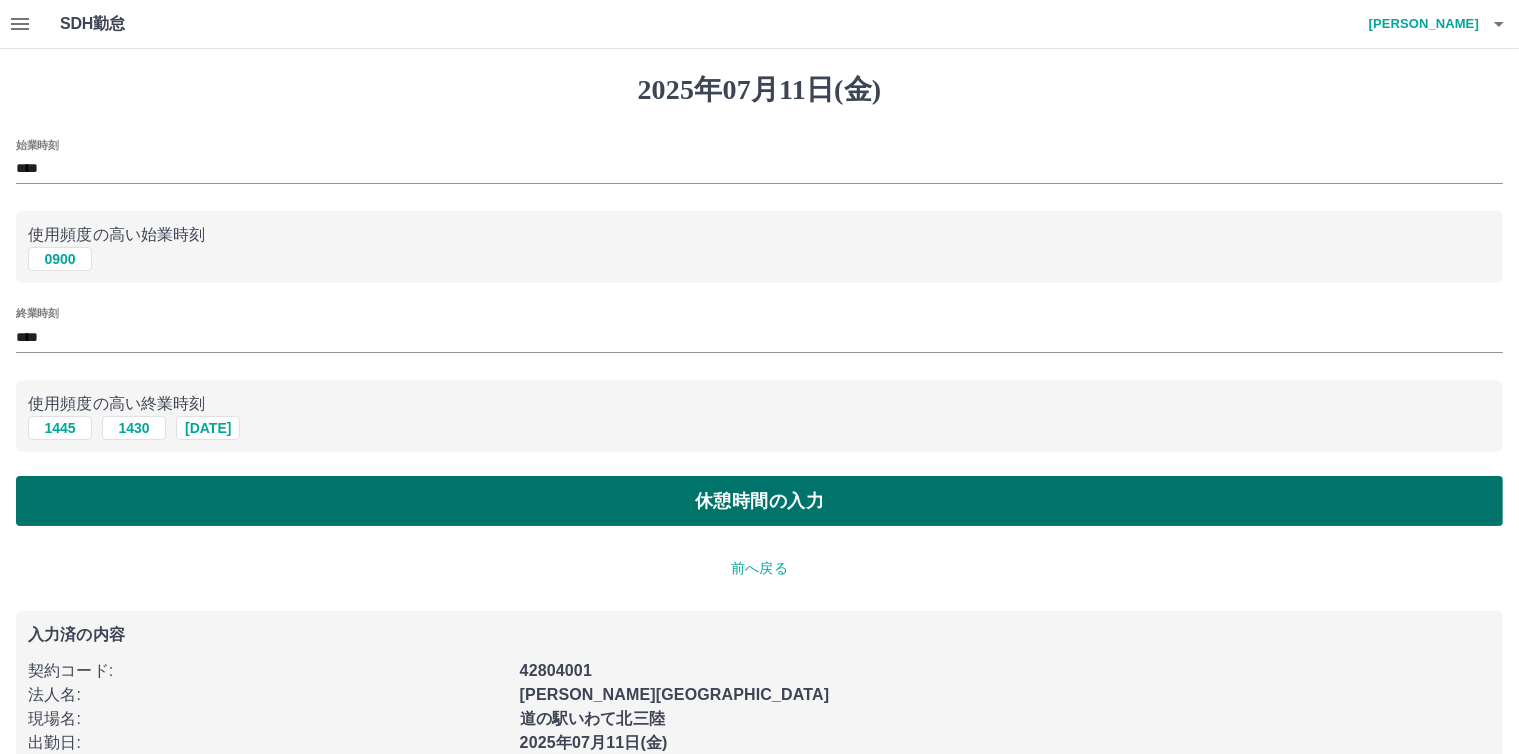 click on "休憩時間の入力" at bounding box center (759, 501) 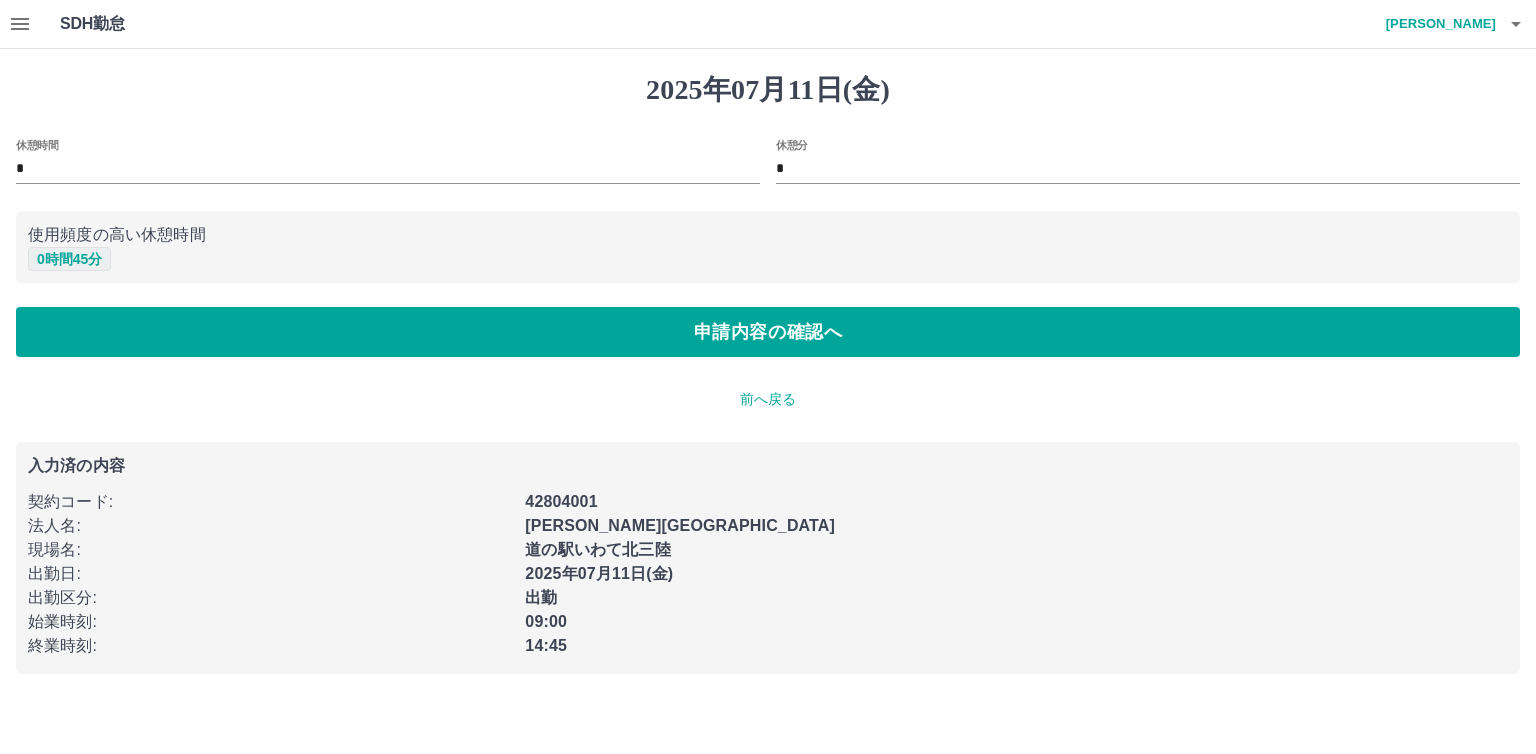 click on "0 時間 45 分" at bounding box center [69, 259] 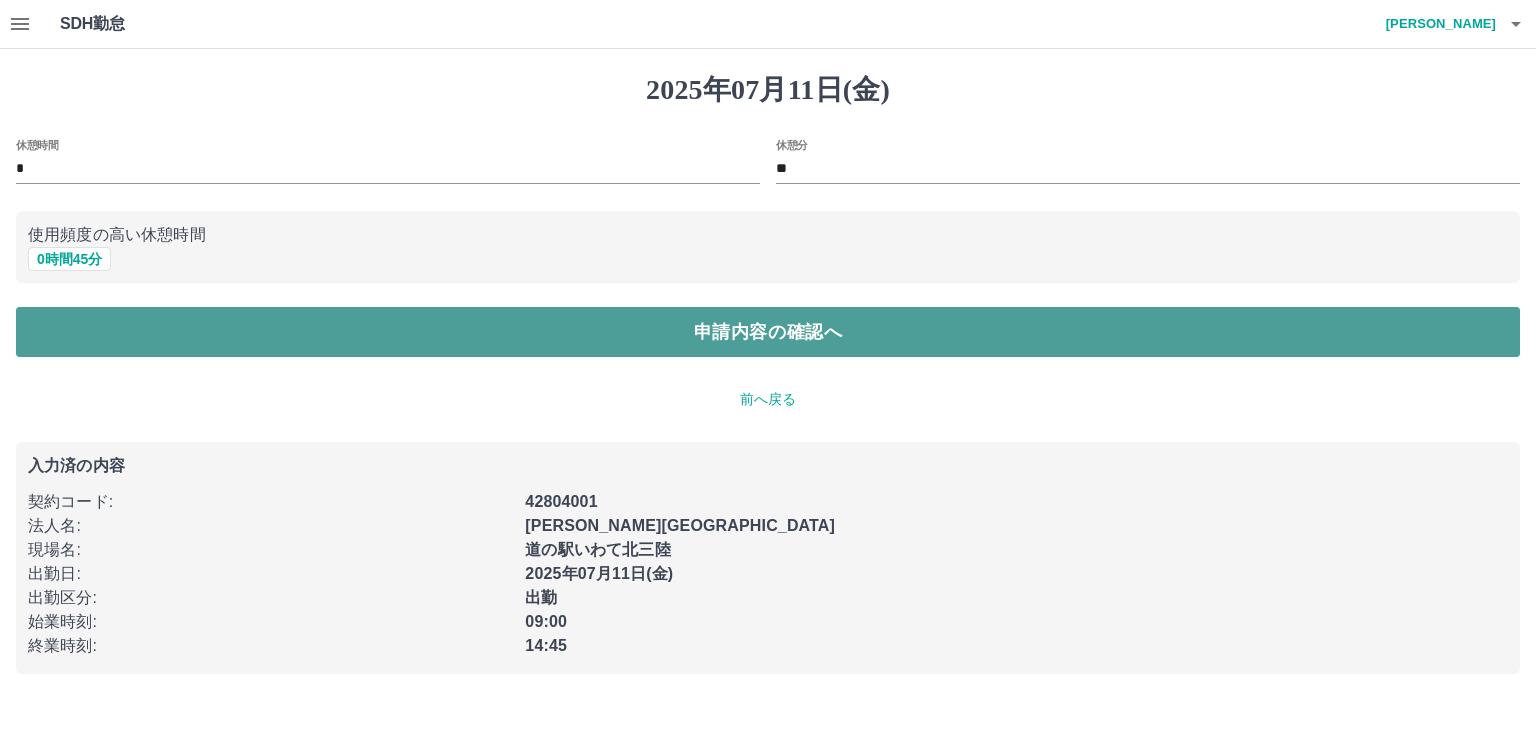 click on "申請内容の確認へ" at bounding box center [768, 332] 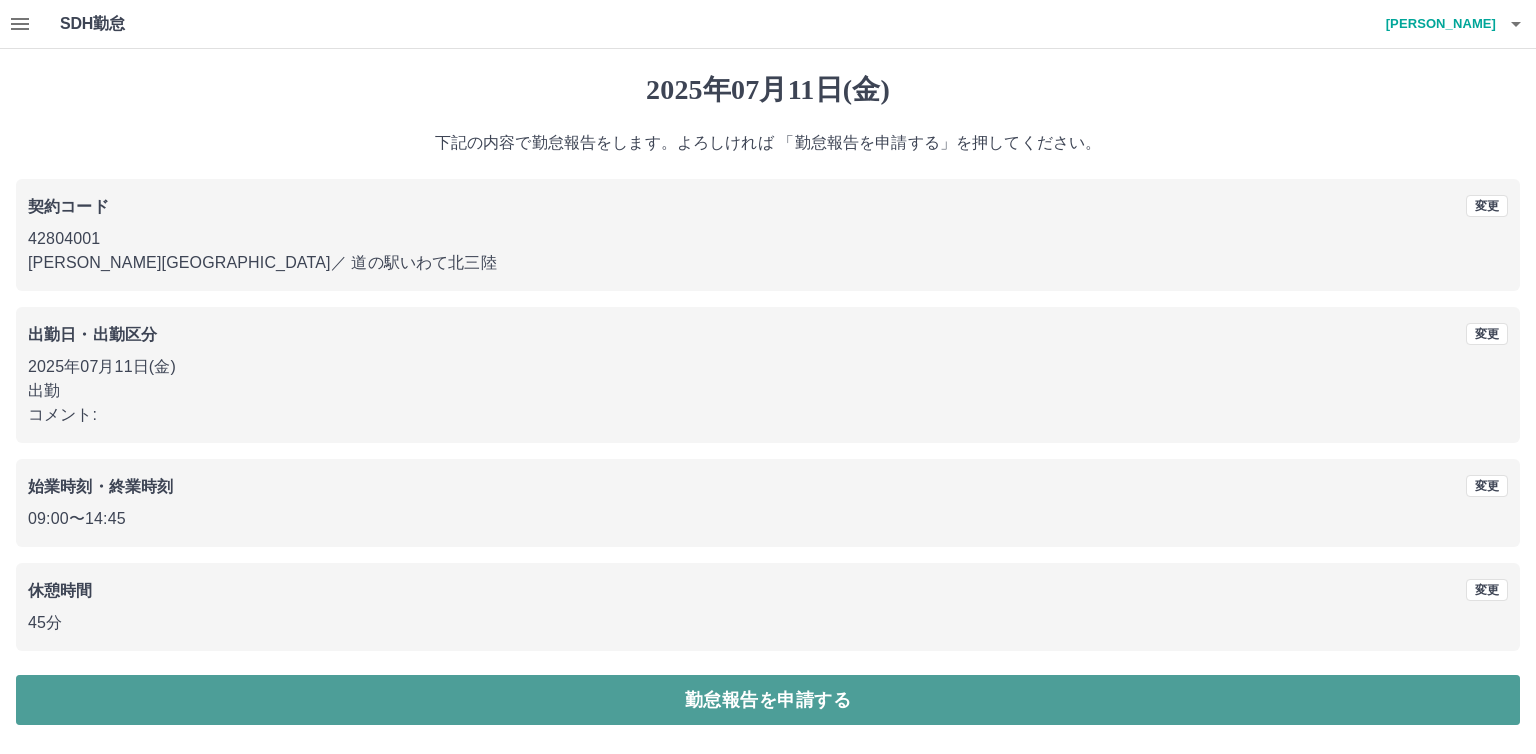 click on "勤怠報告を申請する" at bounding box center (768, 700) 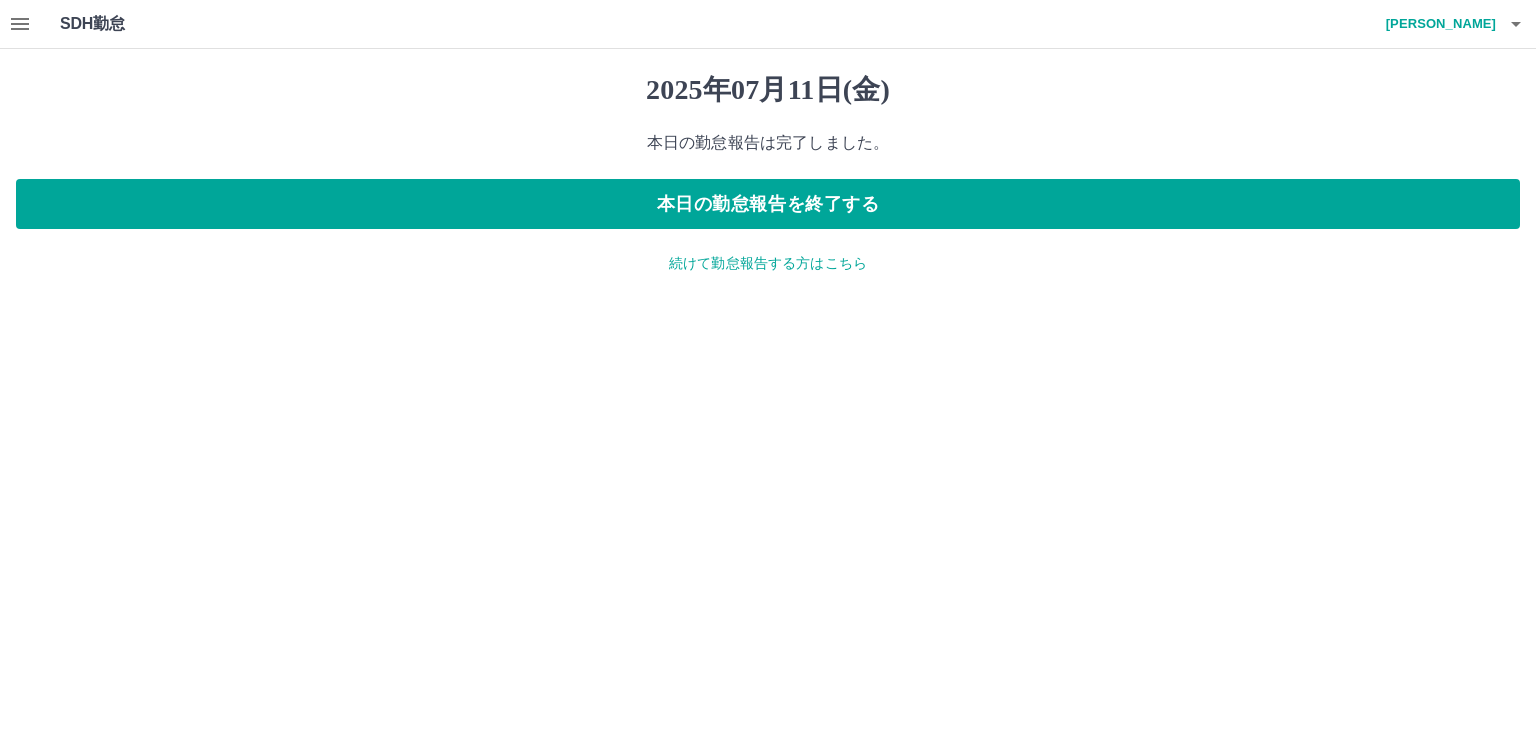 click on "2025年07月11日(金) 本日の勤怠報告は完了しました。 本日の勤怠報告を終了する 続けて勤怠報告する方はこちら" at bounding box center [768, 173] 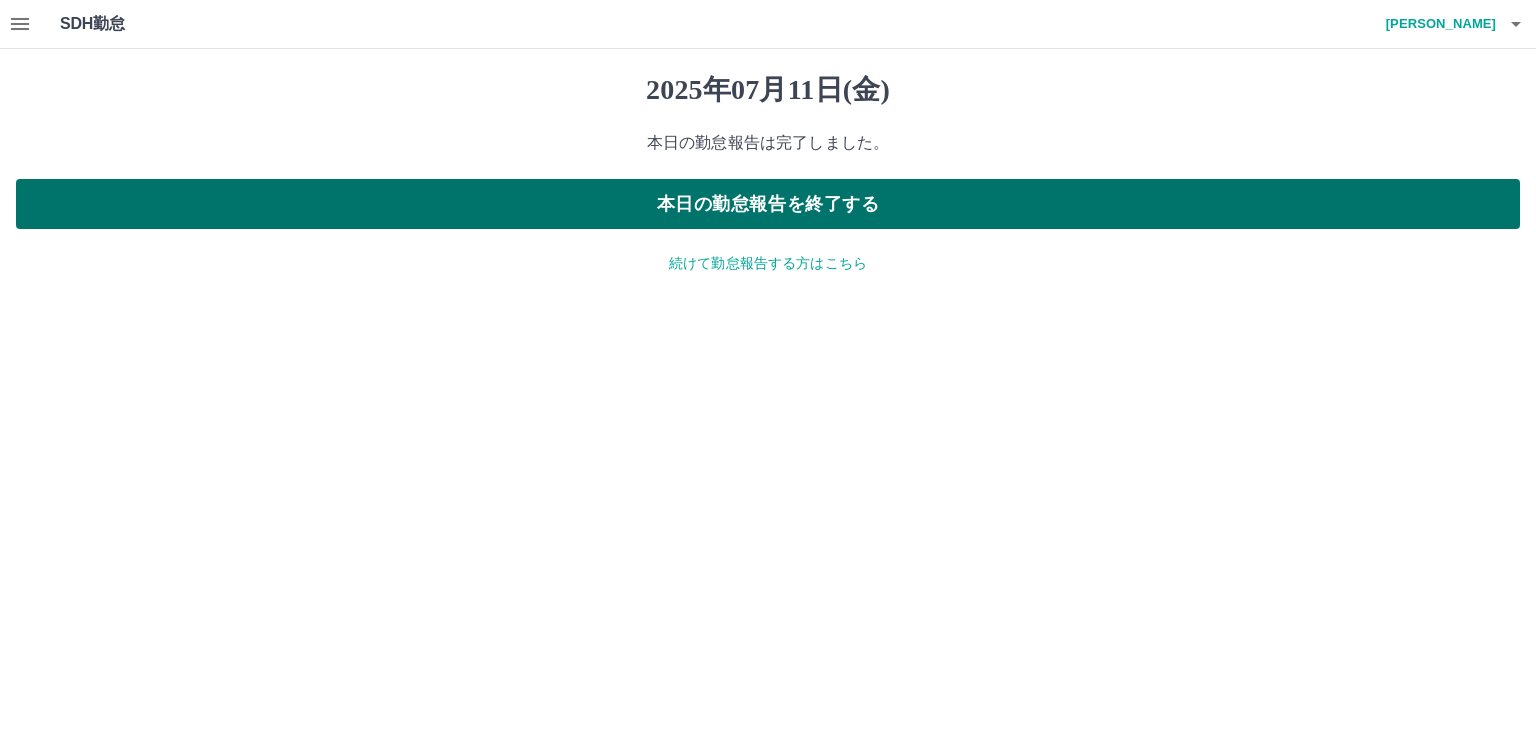 click on "本日の勤怠報告を終了する" at bounding box center [768, 204] 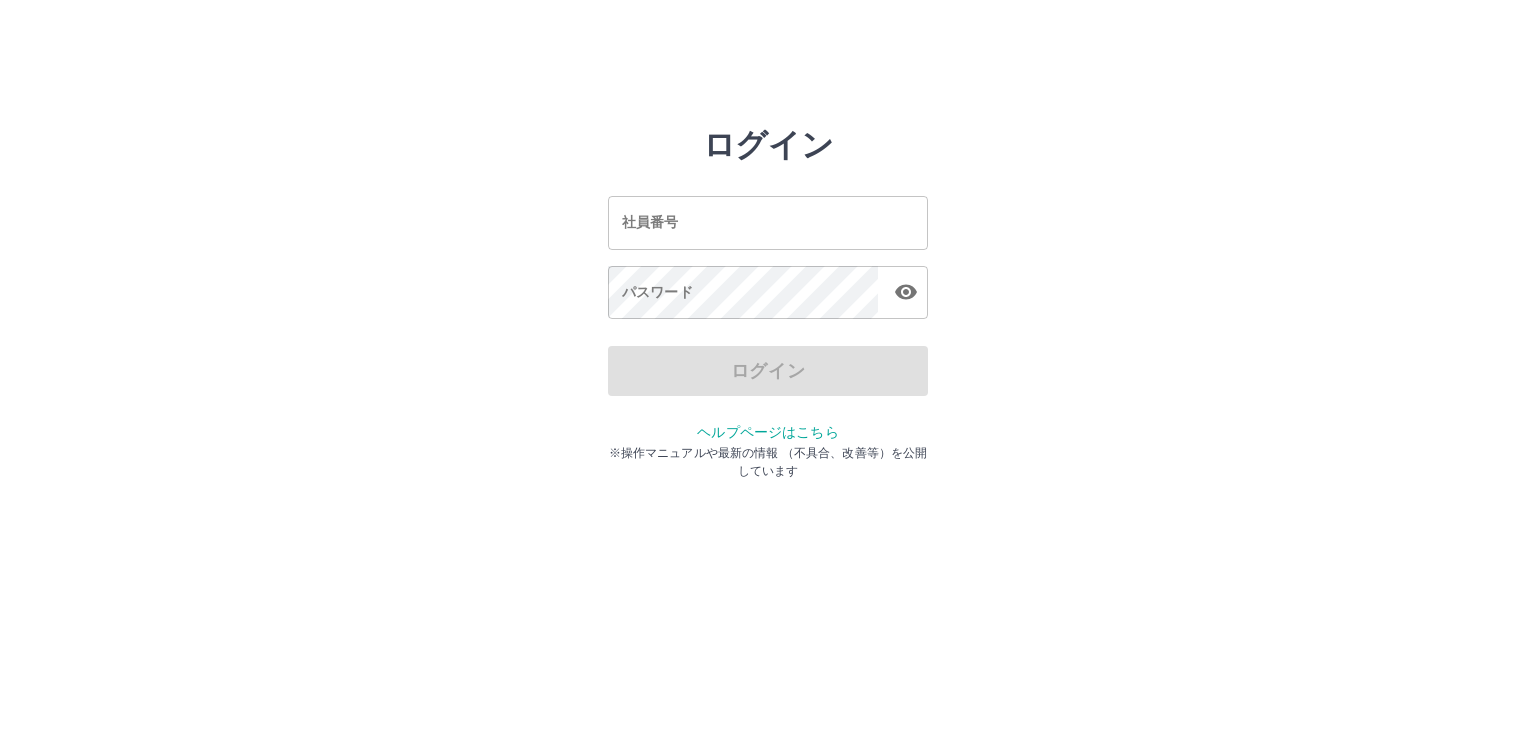 scroll, scrollTop: 0, scrollLeft: 0, axis: both 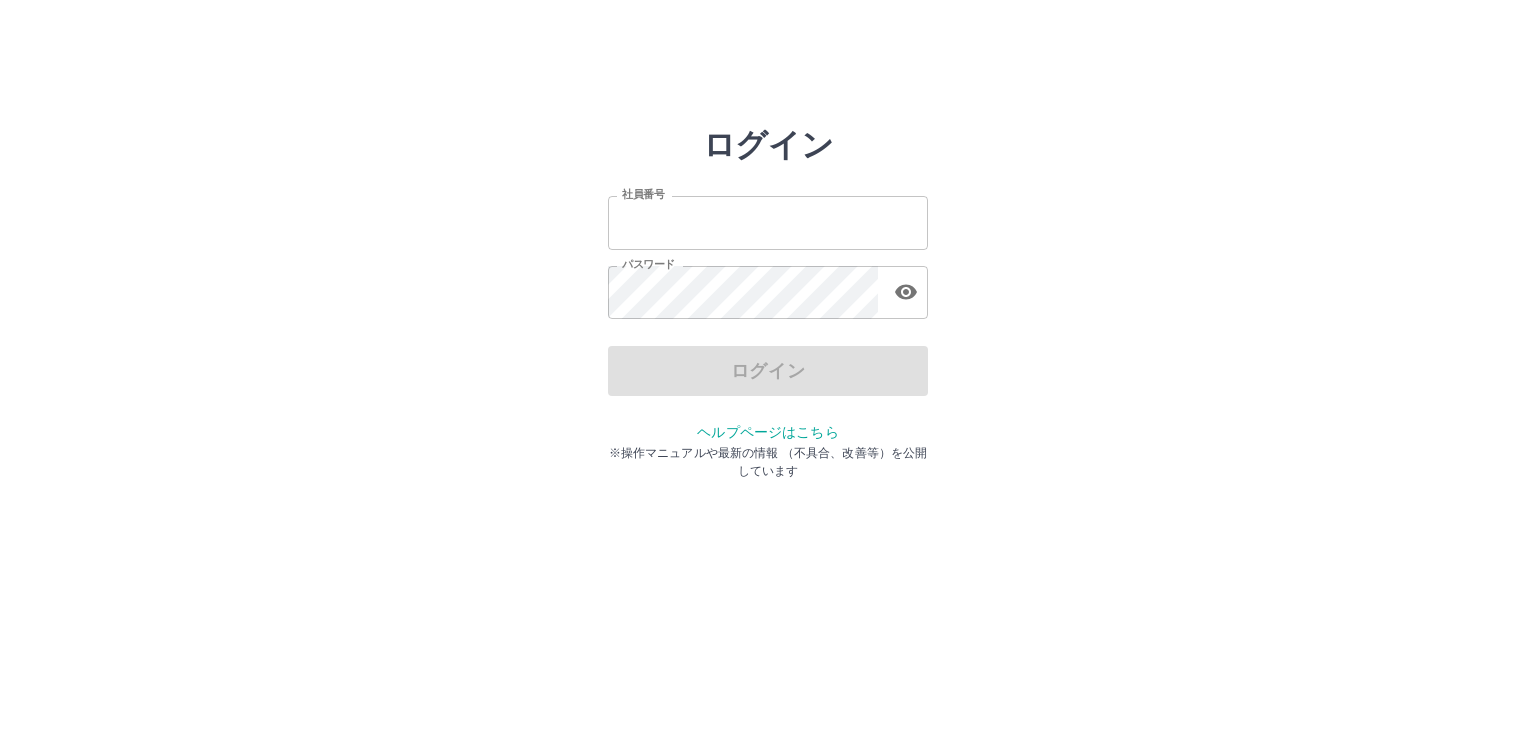 type on "*******" 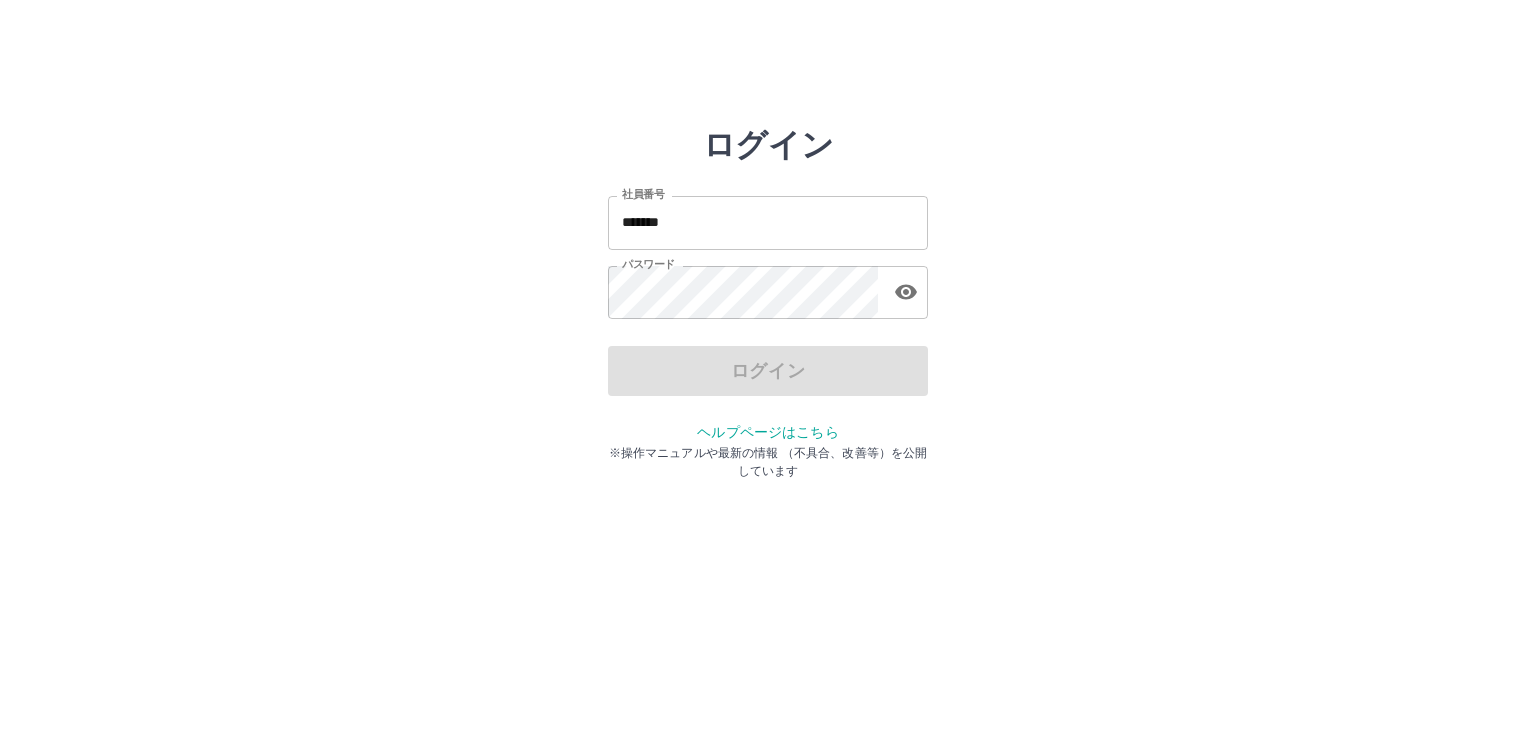 click on "ログイン" at bounding box center [768, 371] 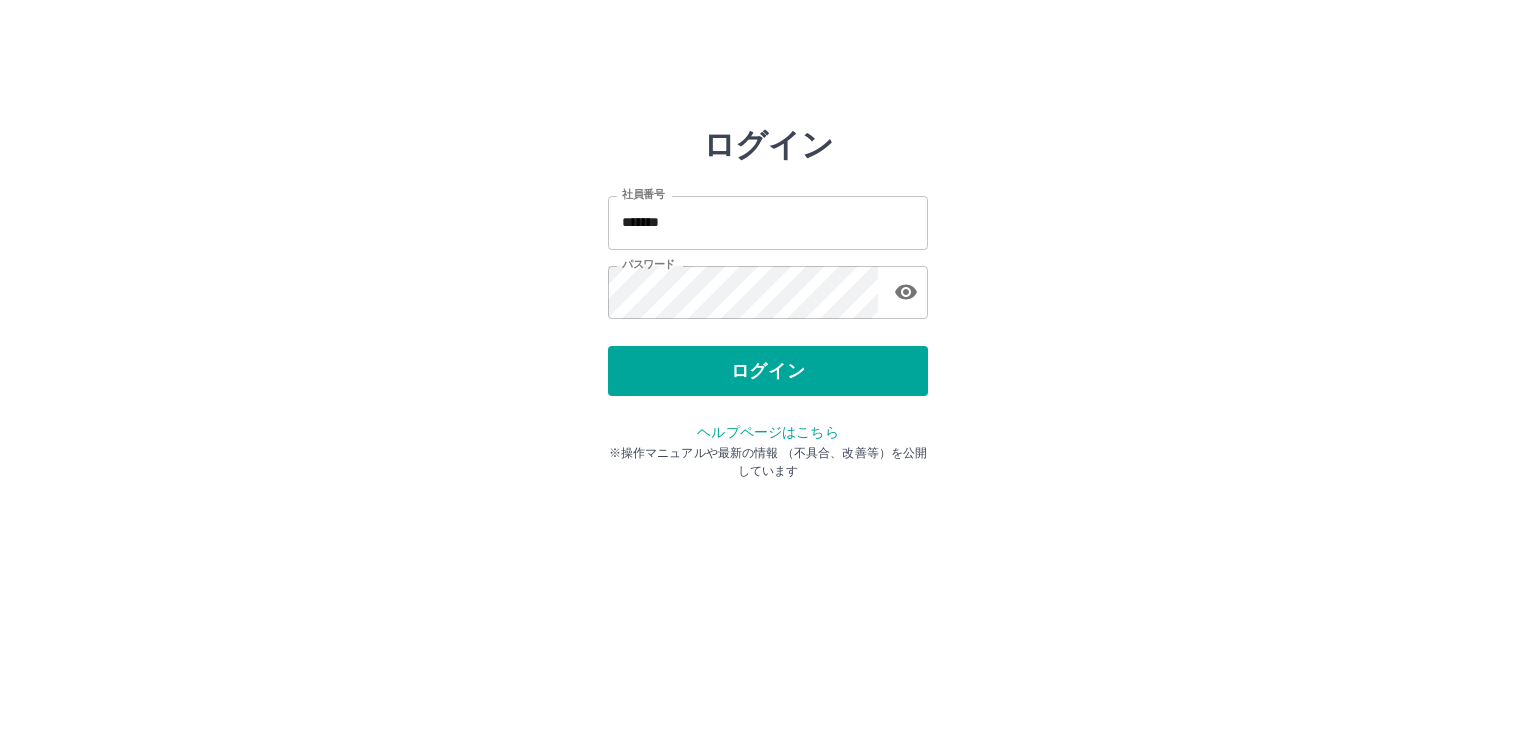 click on "ログイン" at bounding box center (768, 371) 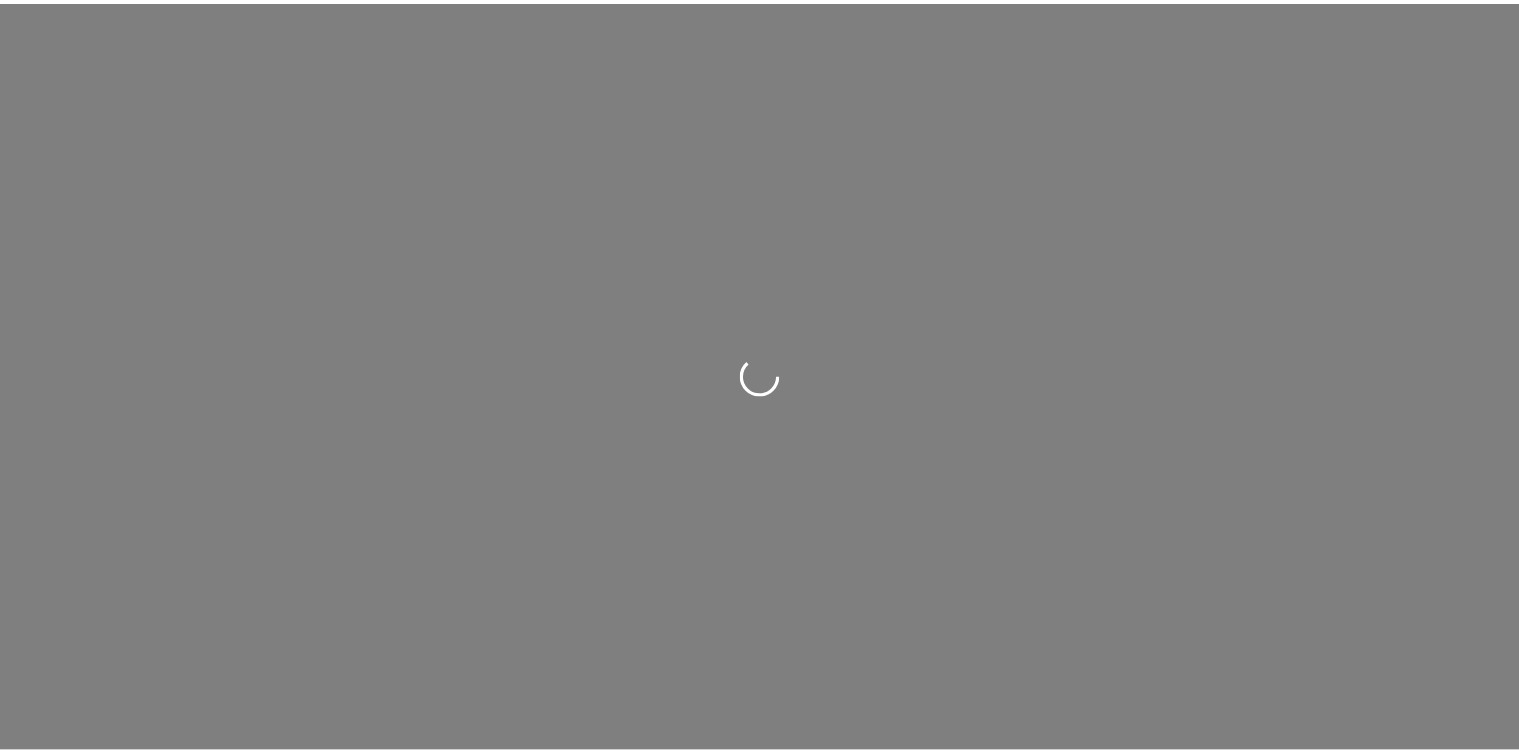 scroll, scrollTop: 0, scrollLeft: 0, axis: both 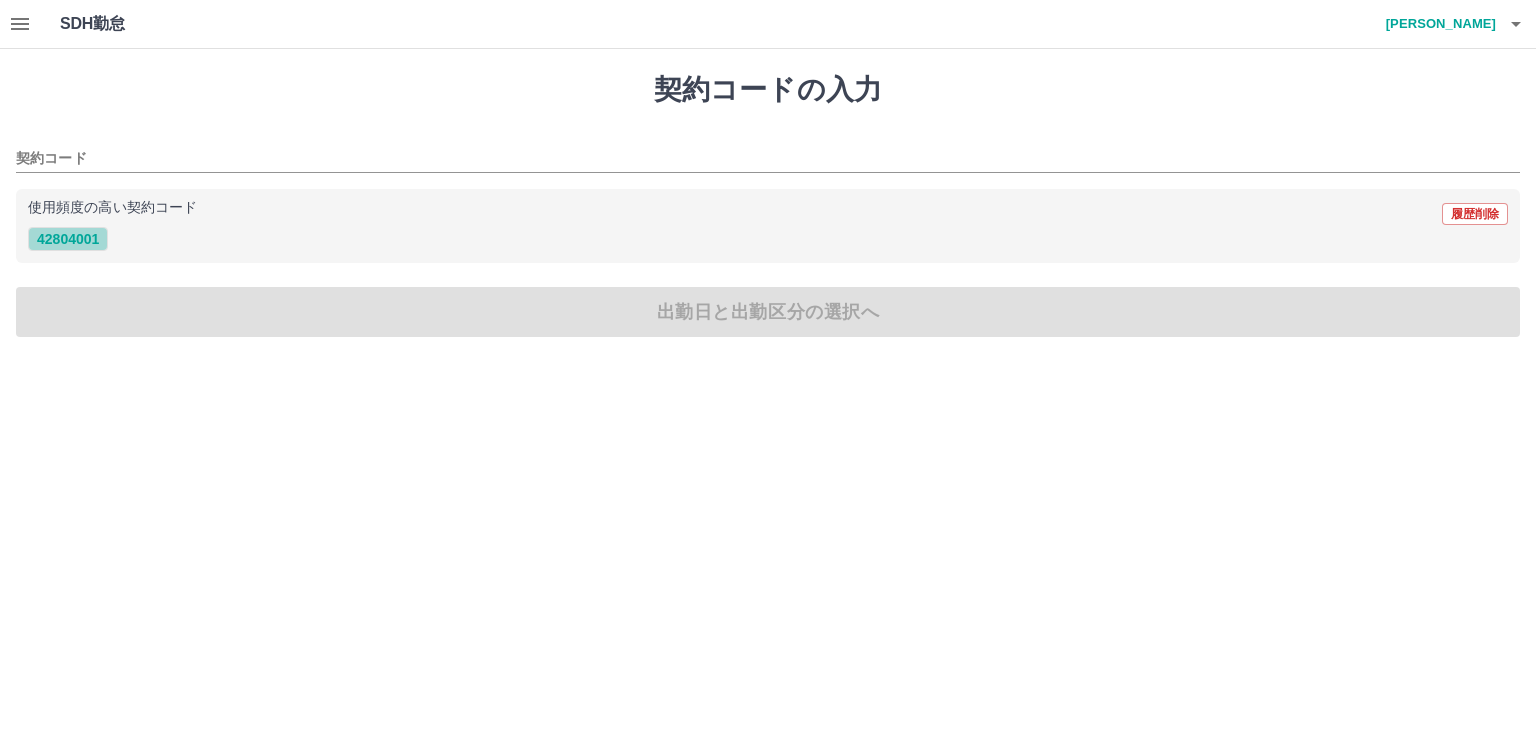 click on "42804001" at bounding box center (68, 239) 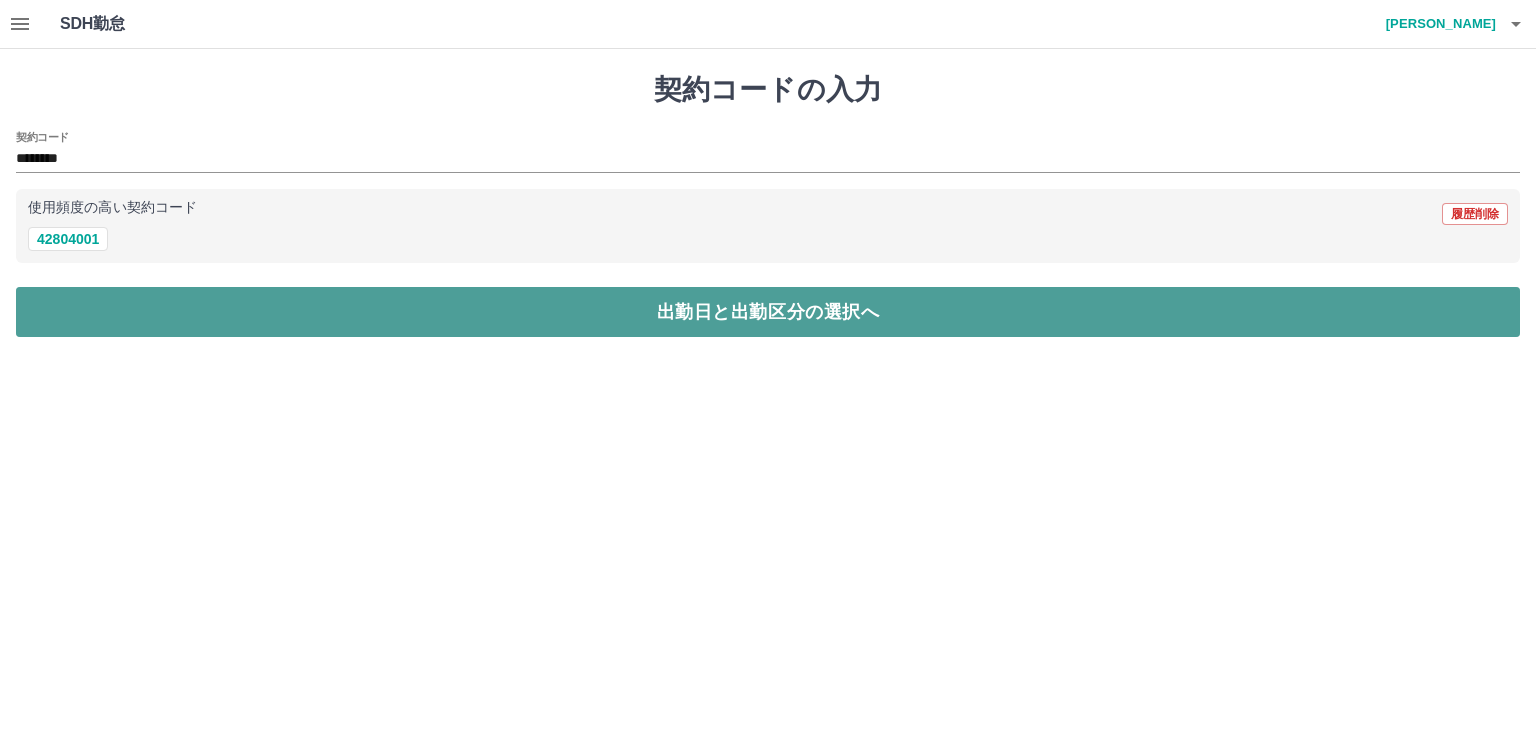 click on "出勤日と出勤区分の選択へ" at bounding box center [768, 312] 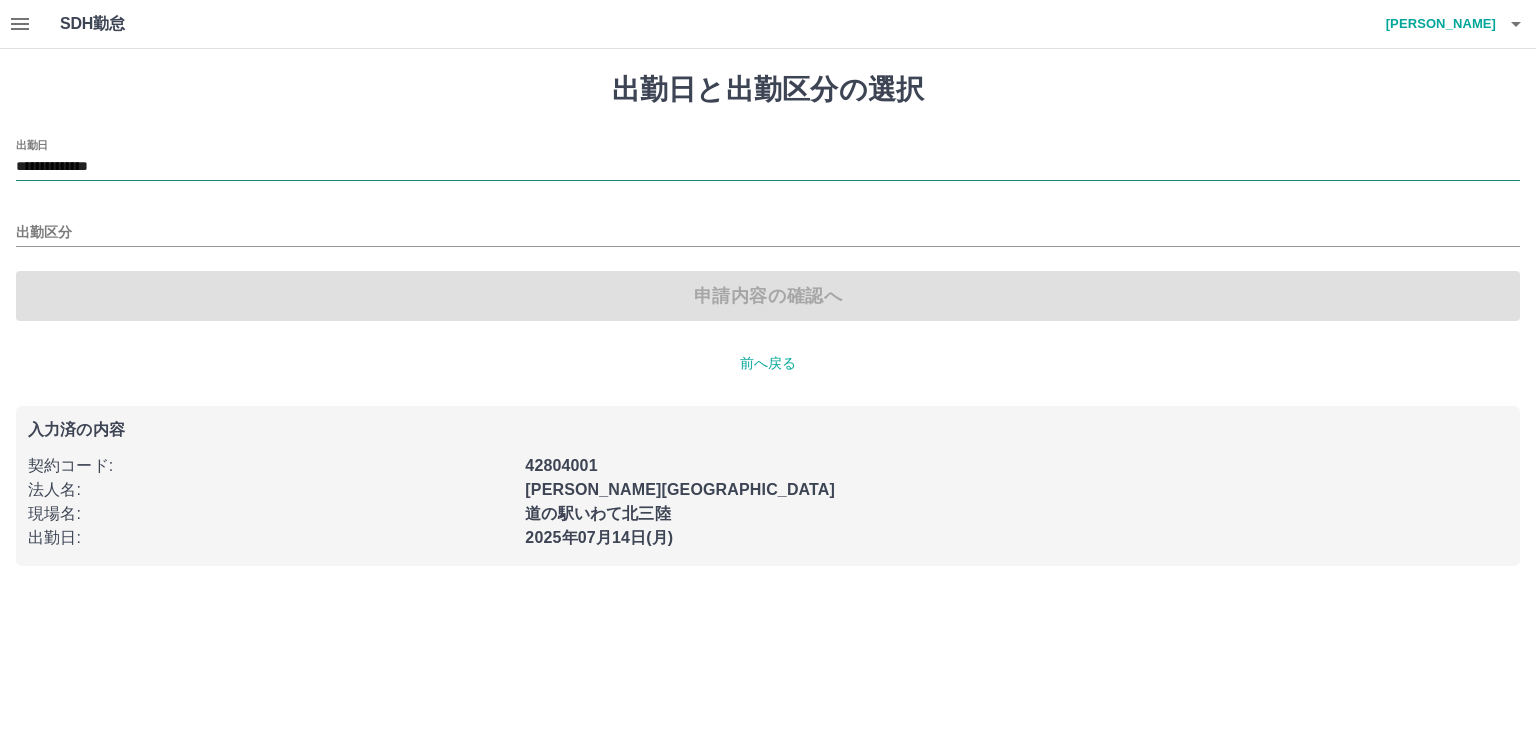 click on "**********" at bounding box center [768, 167] 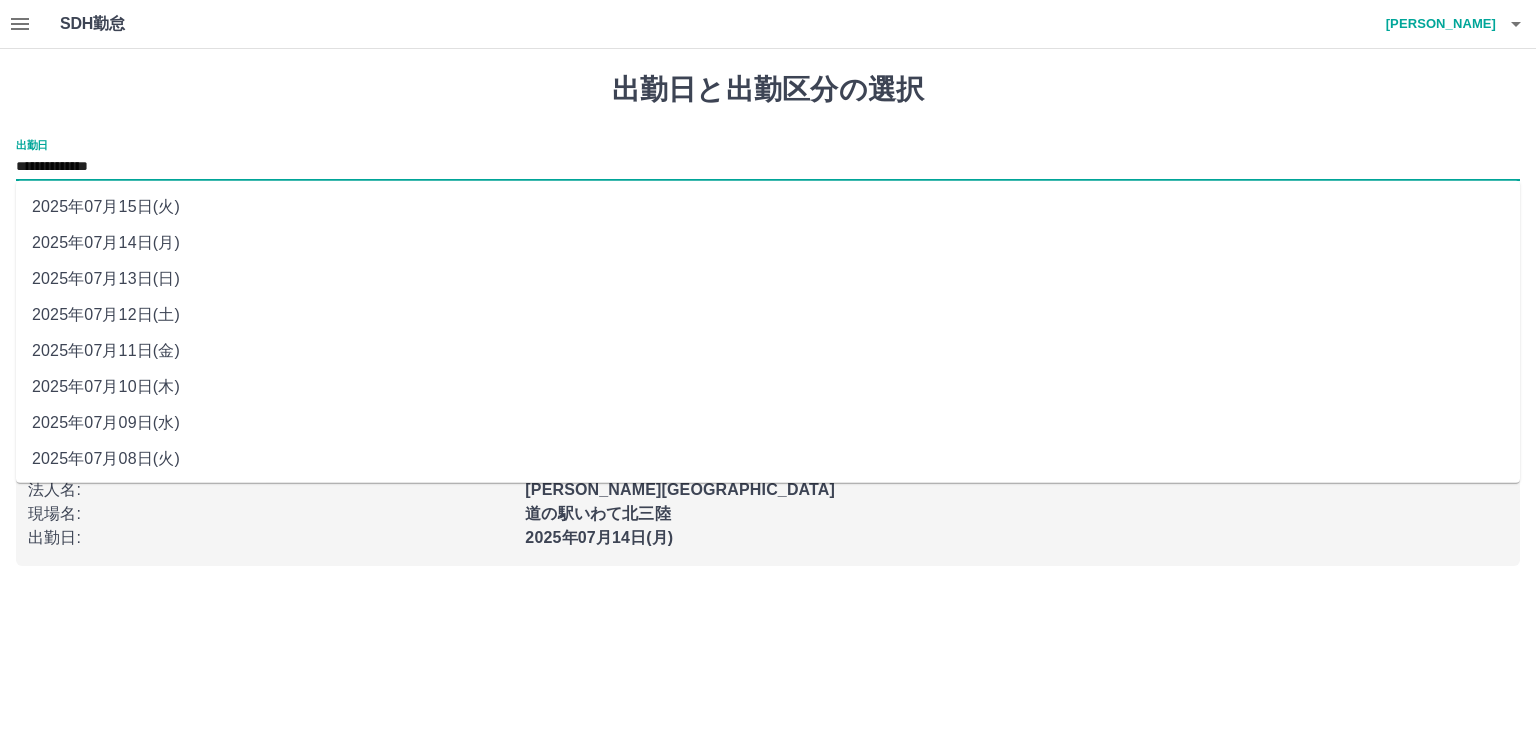 click on "**********" at bounding box center (768, 295) 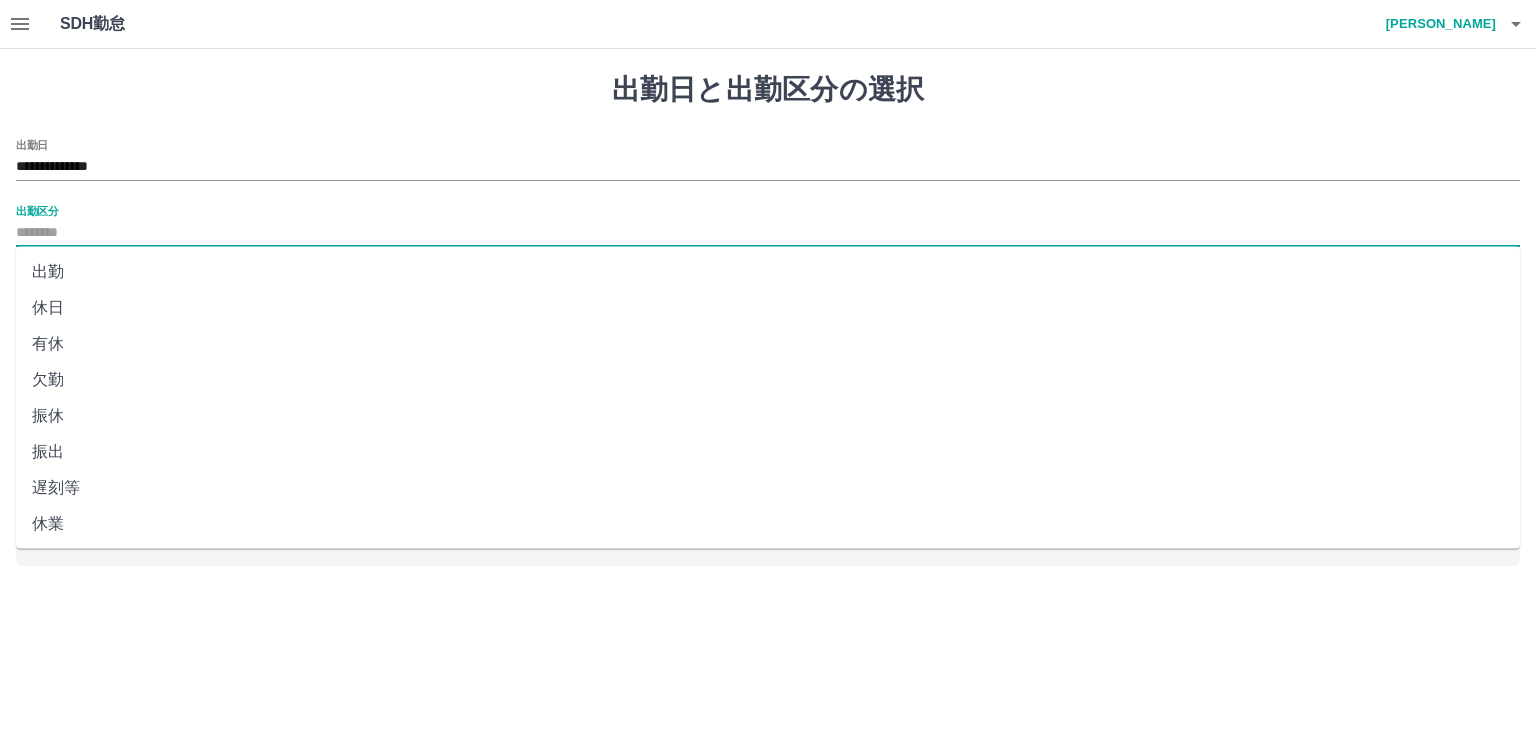 click on "出勤区分" at bounding box center [768, 233] 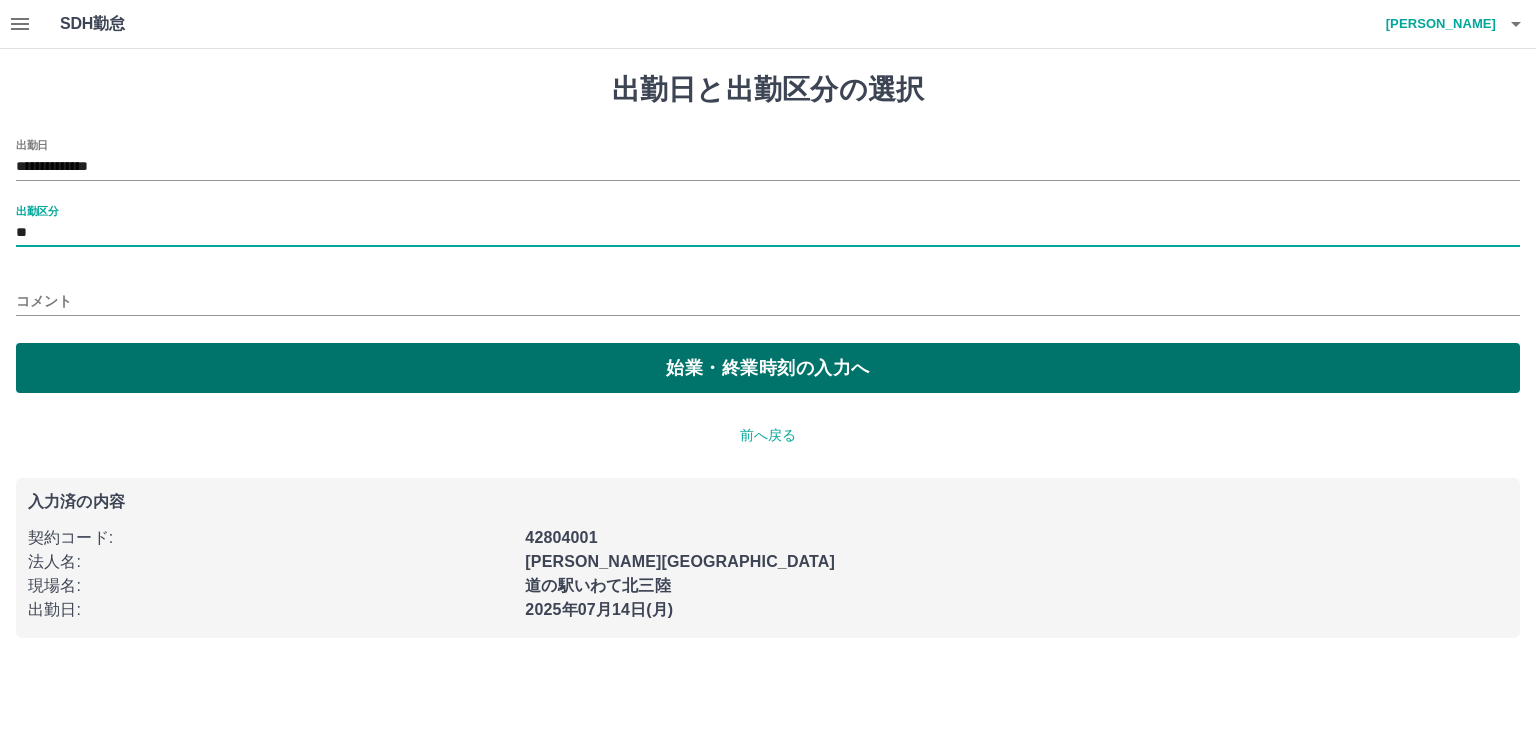 click on "始業・終業時刻の入力へ" at bounding box center [768, 368] 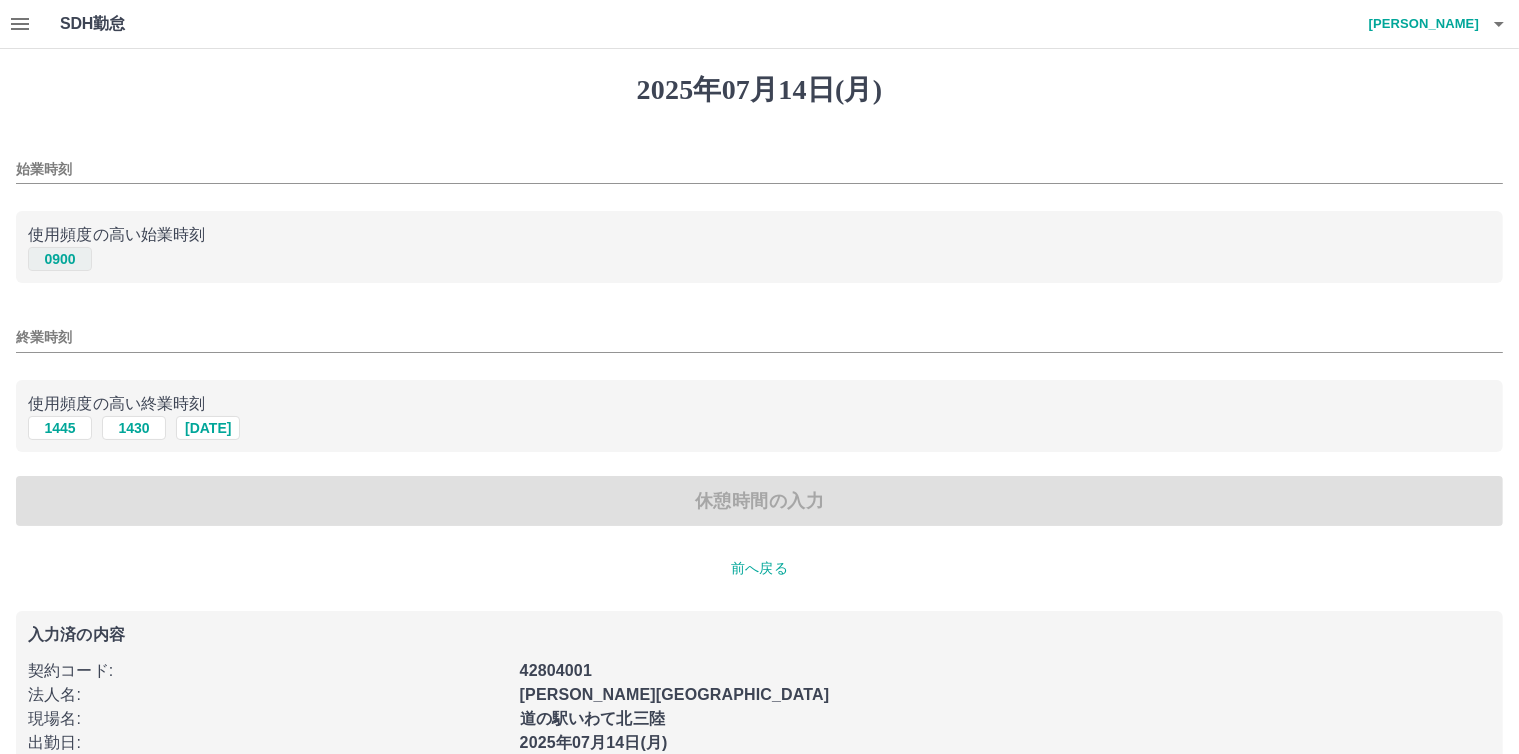 click on "0900" at bounding box center (60, 259) 